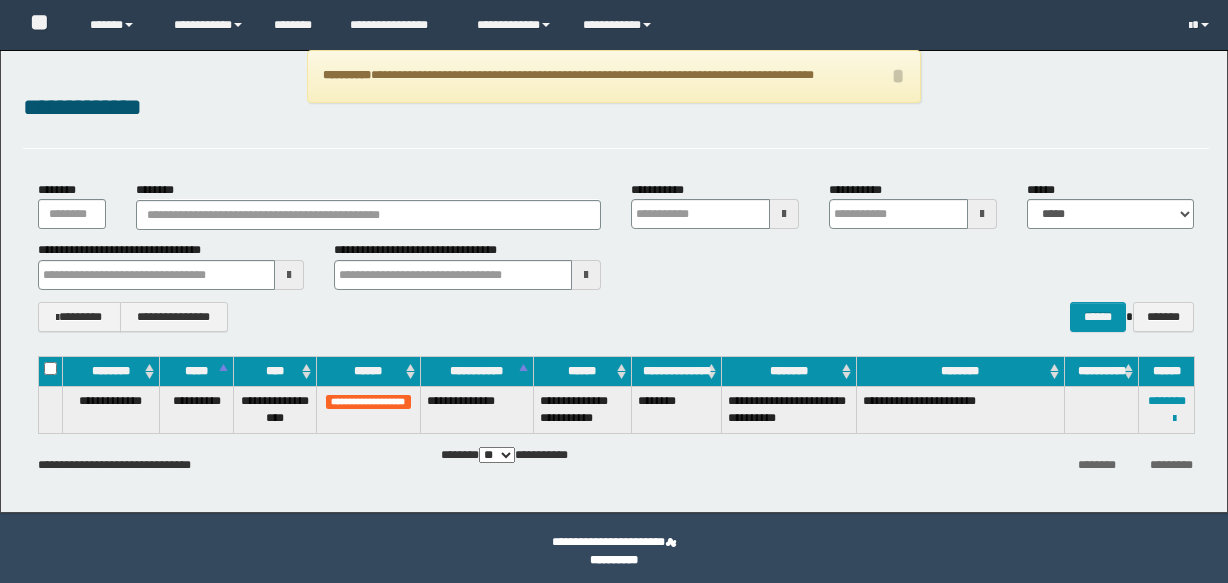 scroll, scrollTop: 0, scrollLeft: 0, axis: both 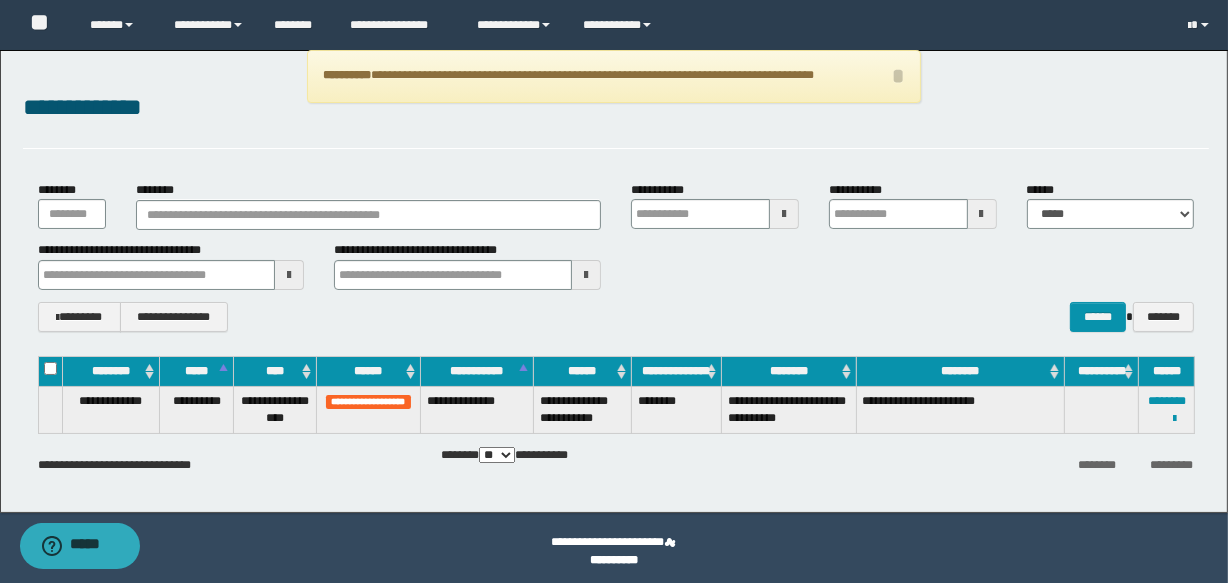 type on "*******" 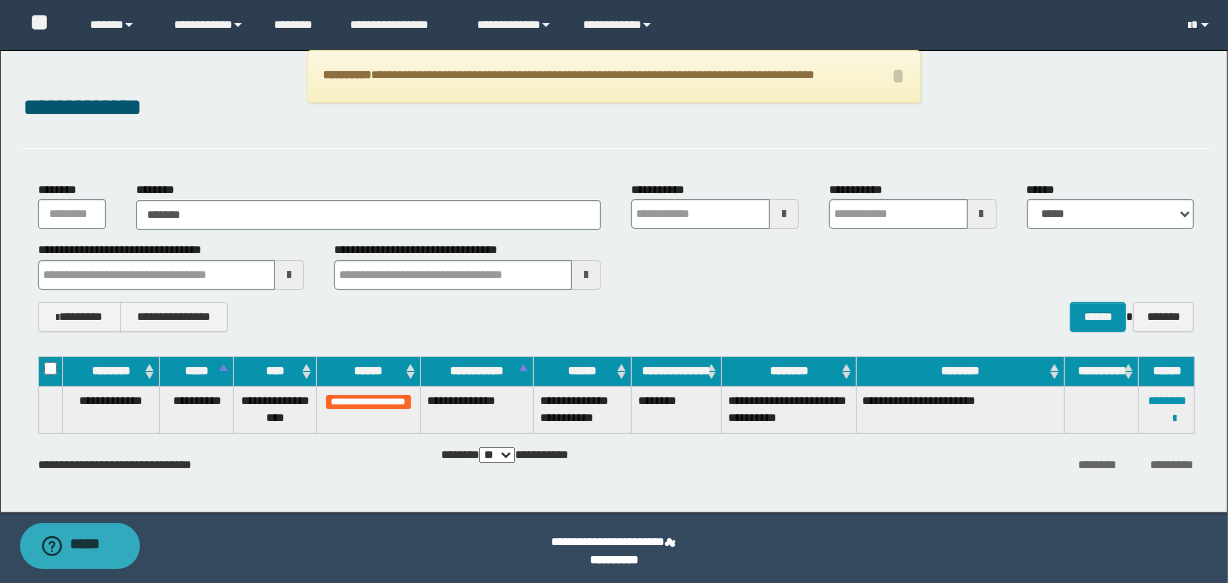 type on "*******" 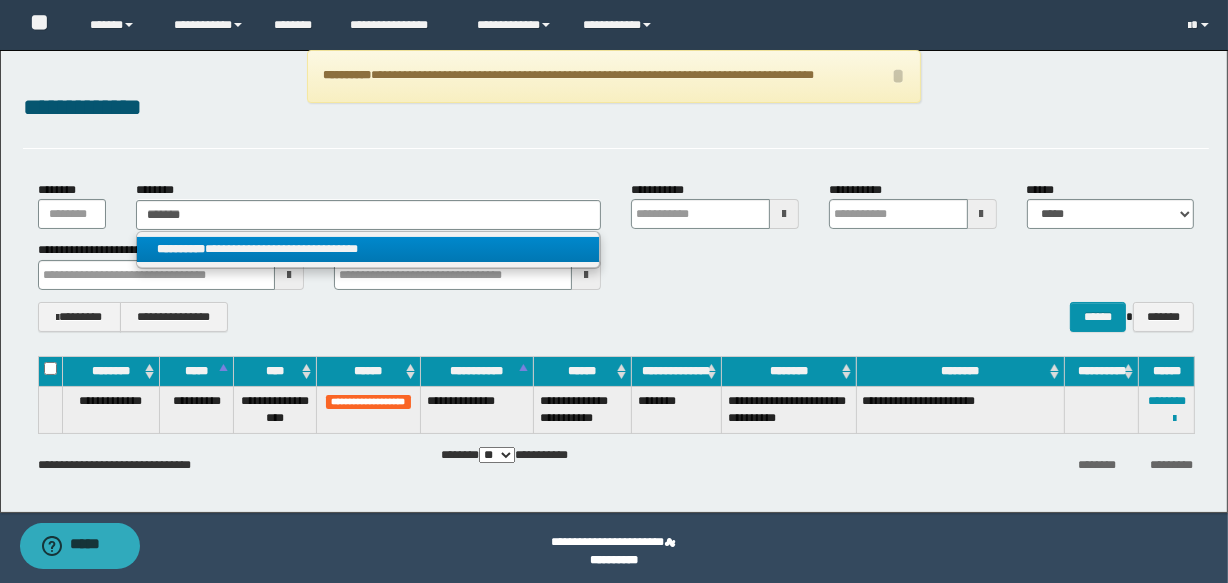 type on "*******" 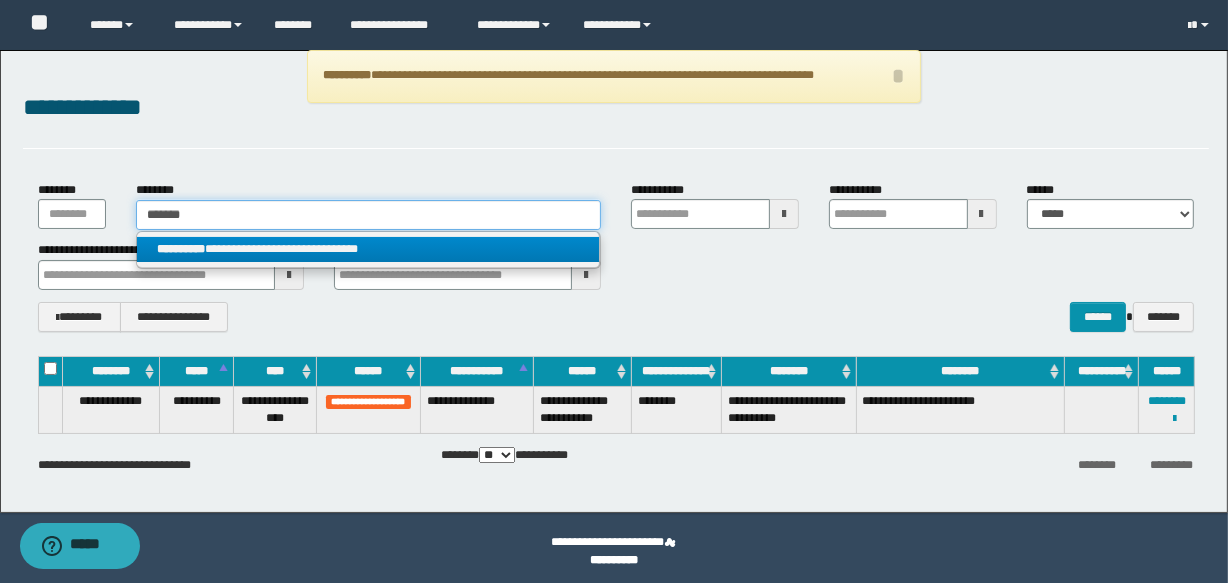 type 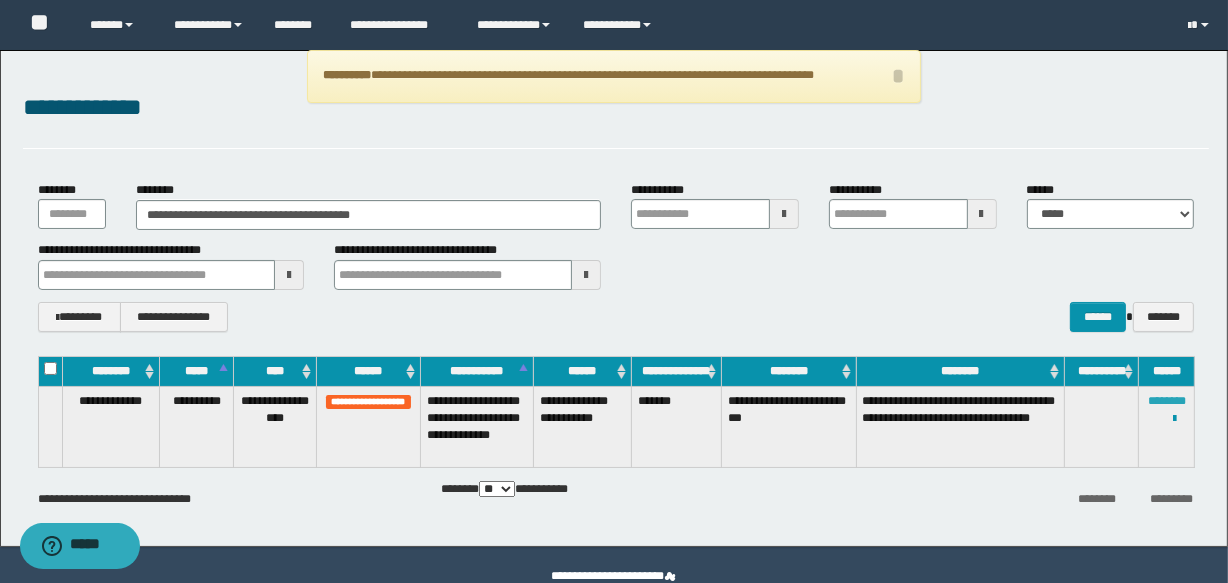 click on "********" at bounding box center [1167, 401] 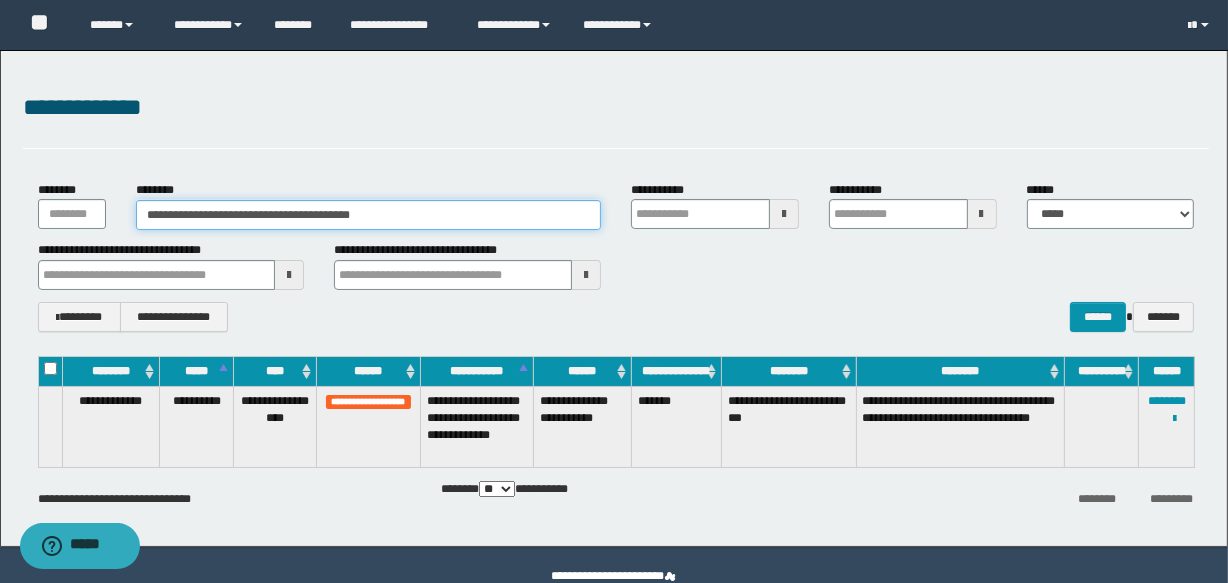 drag, startPoint x: 416, startPoint y: 211, endPoint x: 52, endPoint y: 186, distance: 364.8575 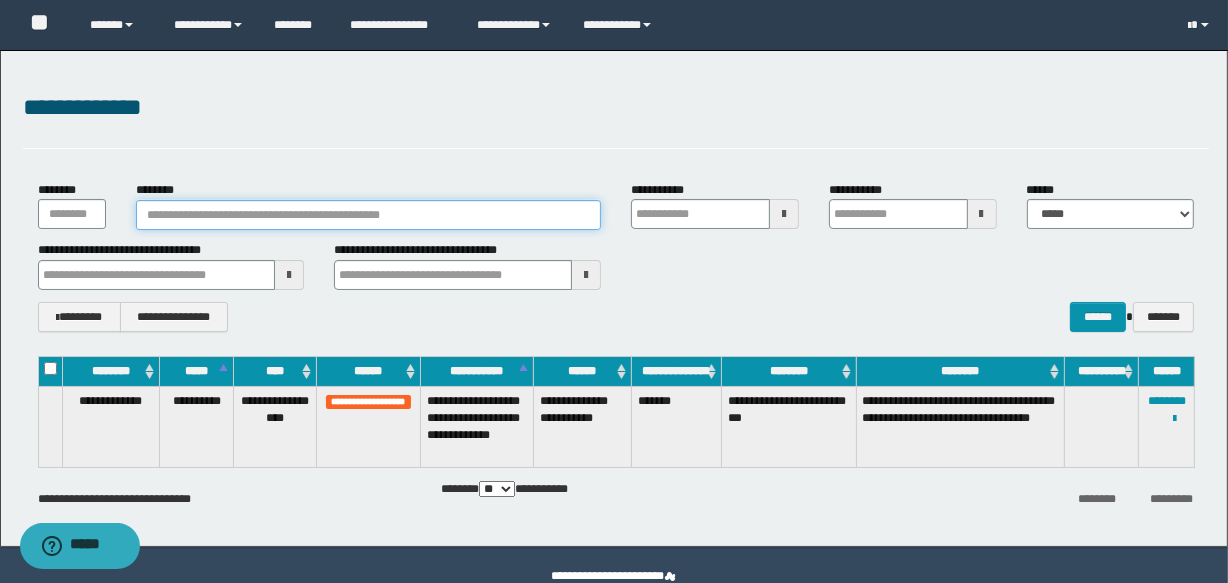type 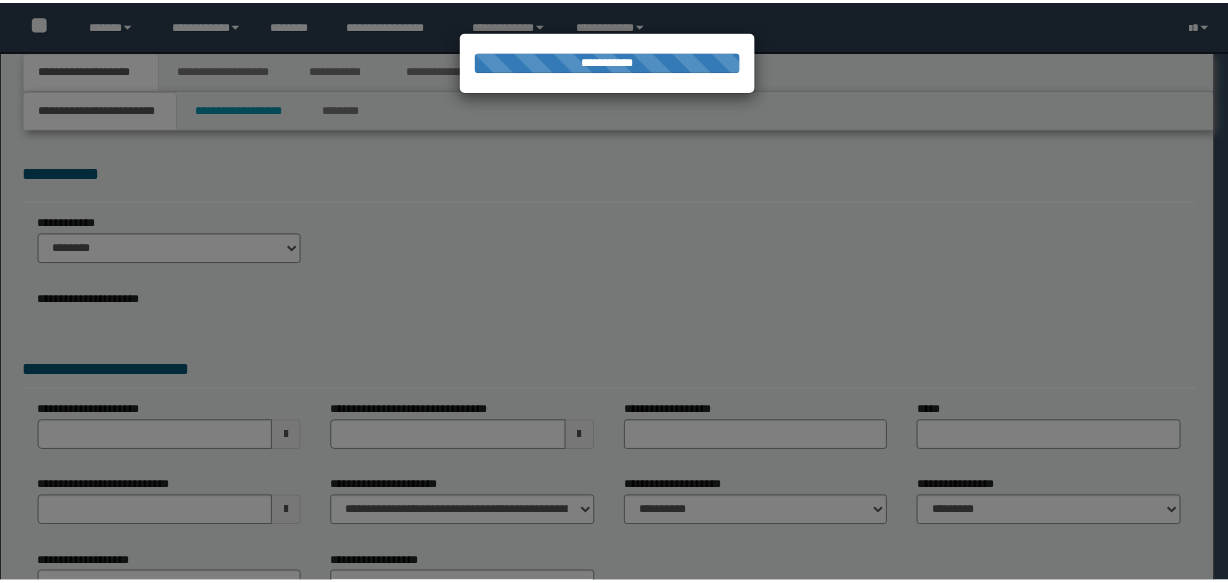 scroll, scrollTop: 0, scrollLeft: 0, axis: both 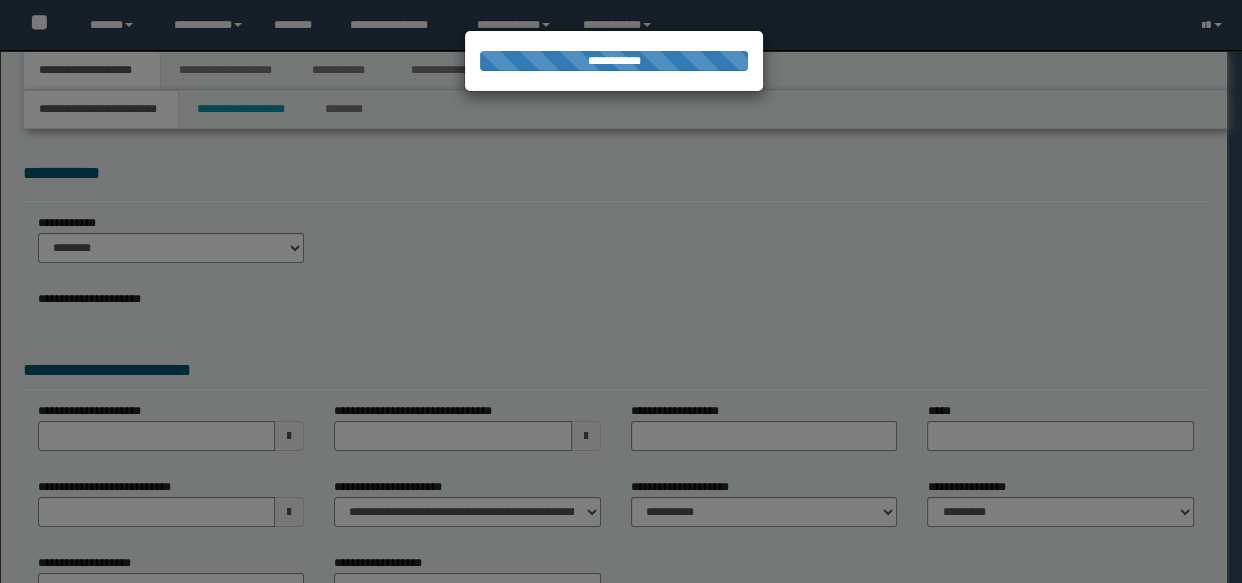 select on "*" 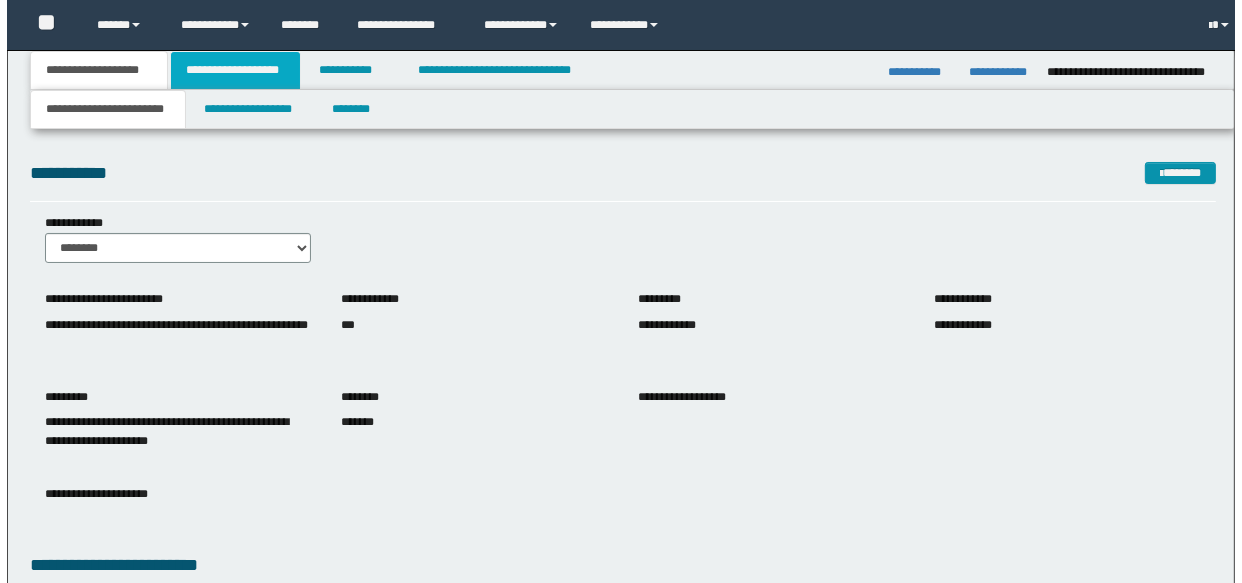 scroll, scrollTop: 0, scrollLeft: 0, axis: both 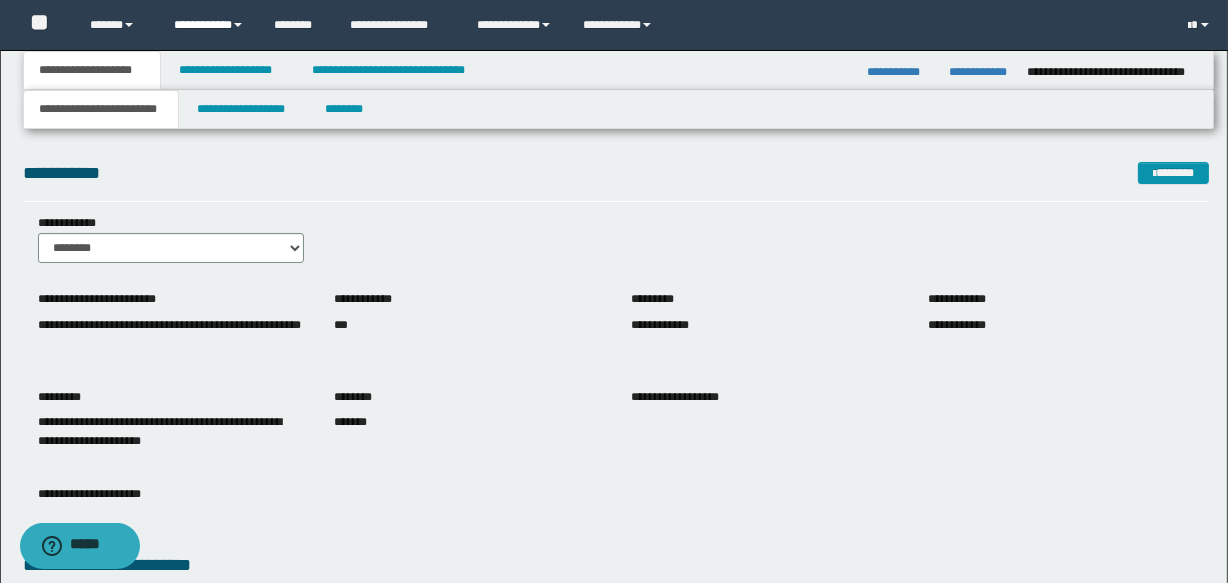 click on "**********" at bounding box center (209, 25) 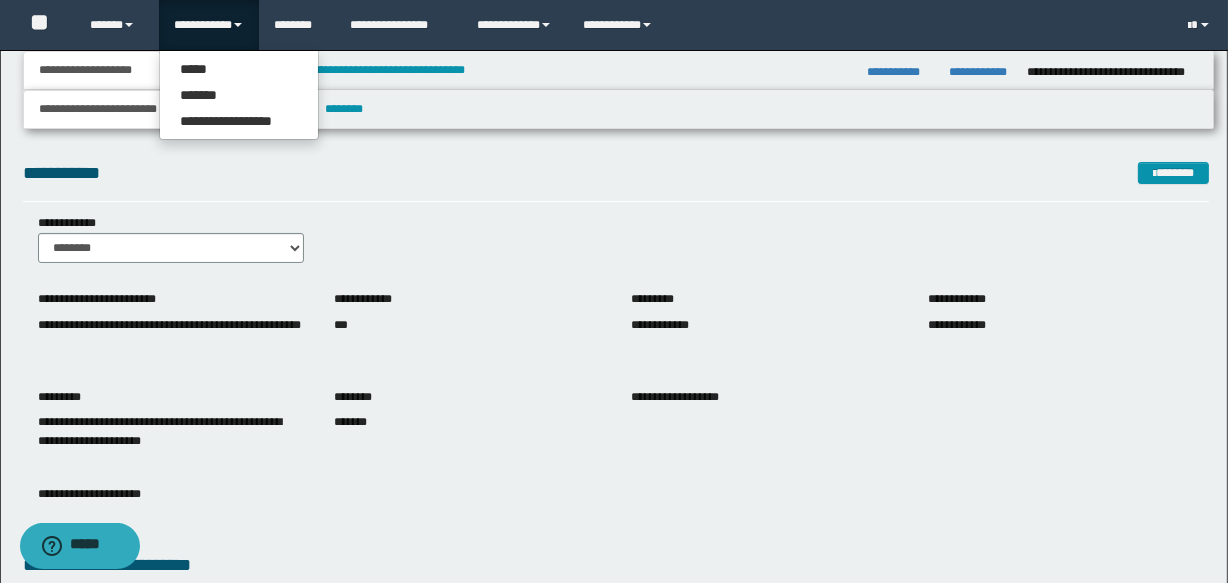 drag, startPoint x: 438, startPoint y: 192, endPoint x: 419, endPoint y: 176, distance: 24.839485 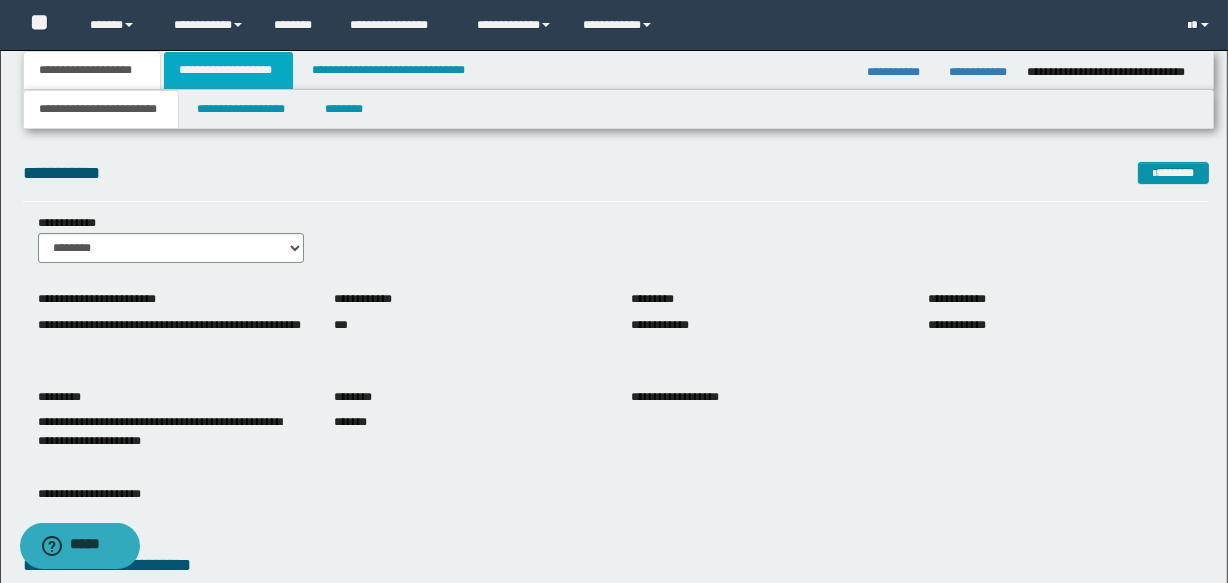 click on "**********" at bounding box center [228, 70] 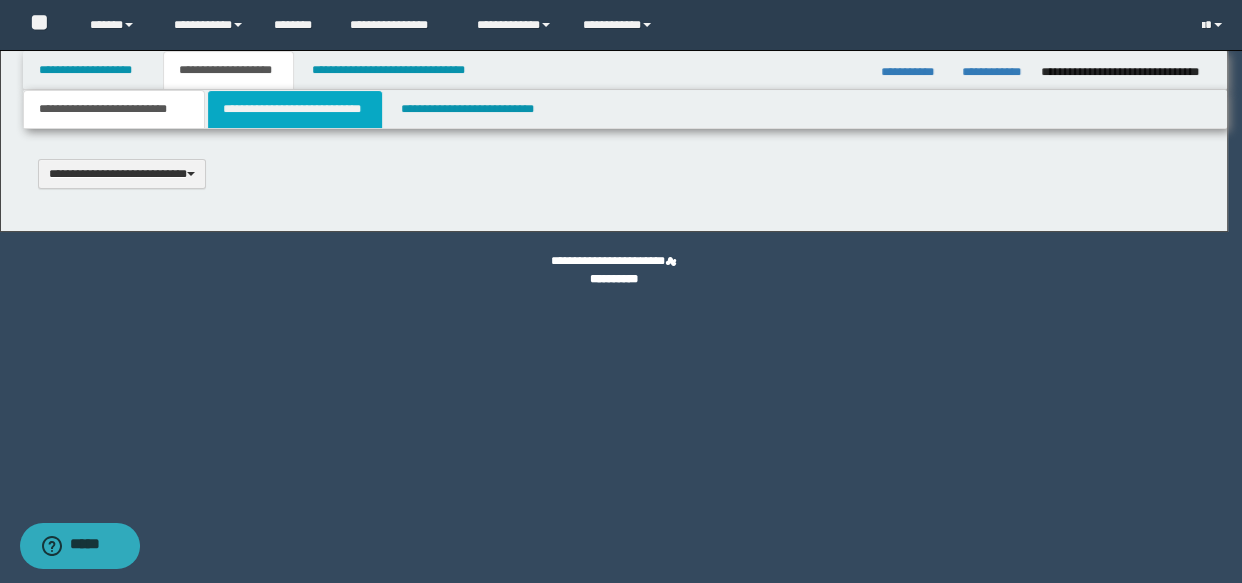 scroll, scrollTop: 0, scrollLeft: 0, axis: both 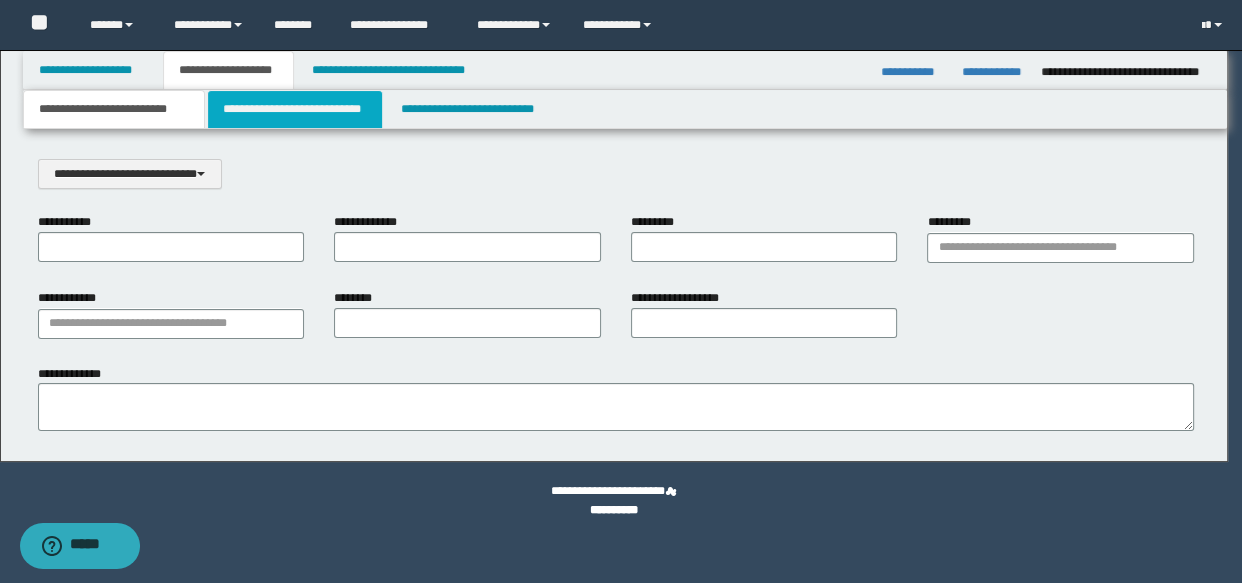 click on "**********" at bounding box center [294, 109] 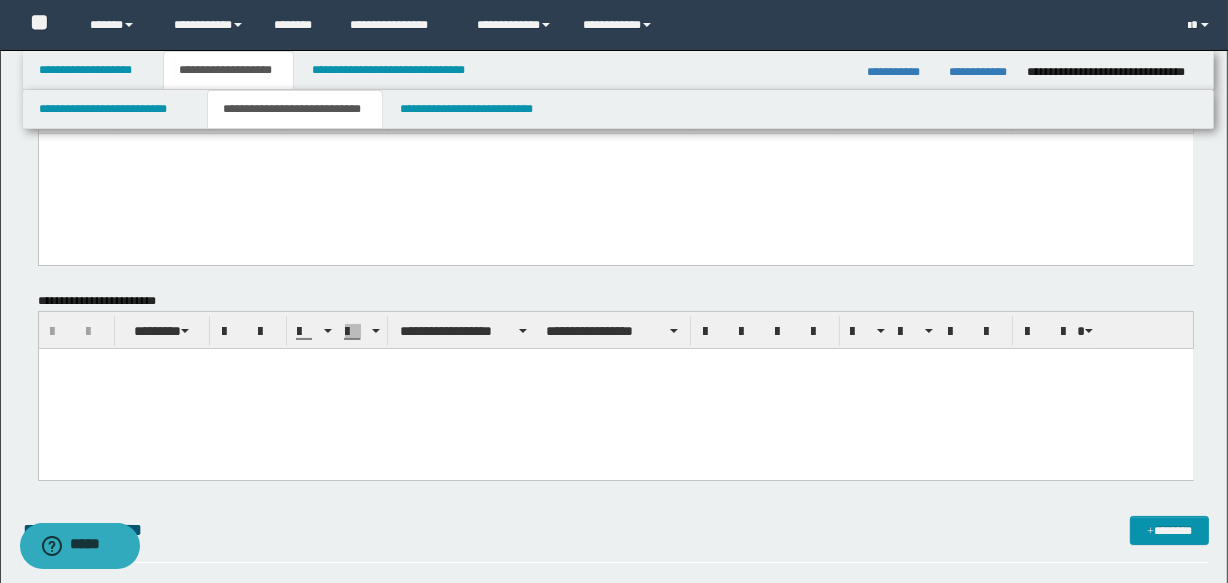 scroll, scrollTop: 181, scrollLeft: 0, axis: vertical 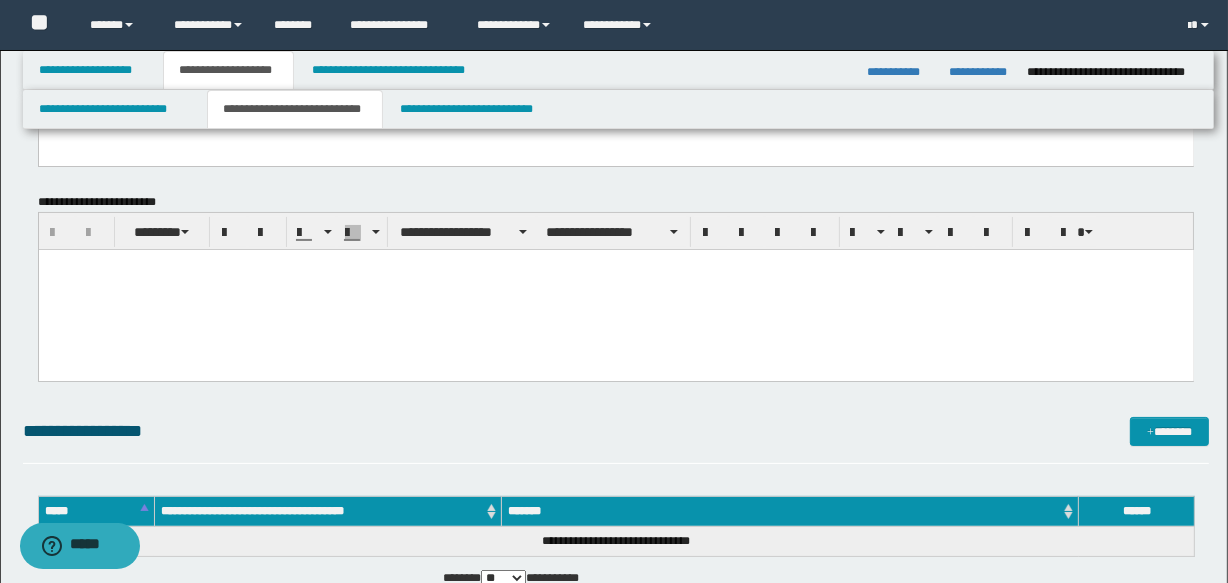 click at bounding box center [615, 290] 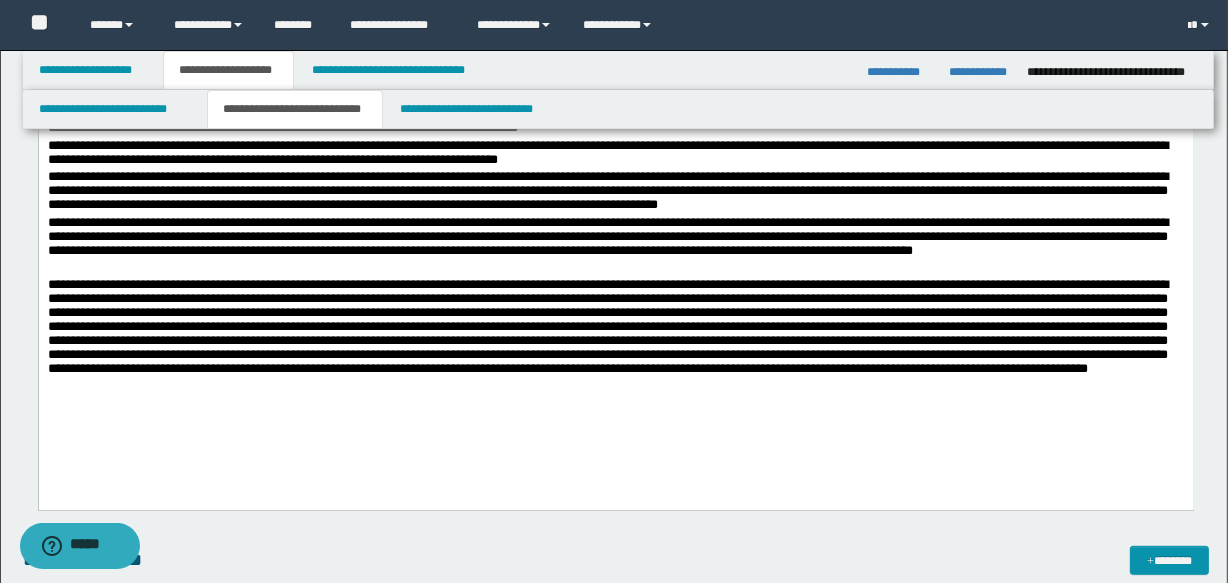 scroll, scrollTop: 818, scrollLeft: 0, axis: vertical 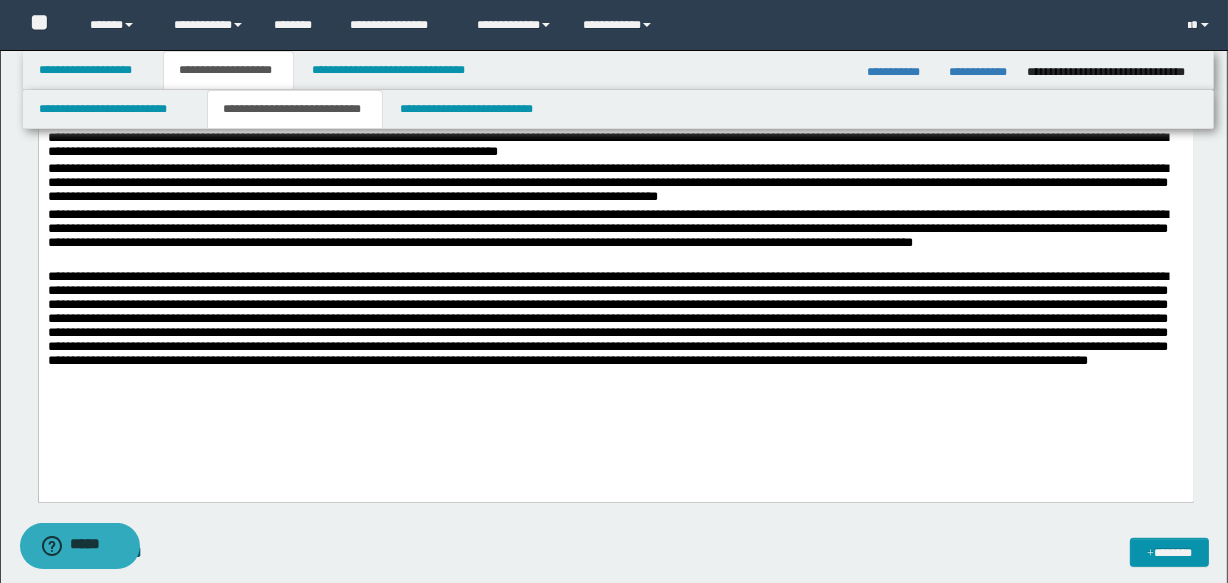 click at bounding box center [615, 333] 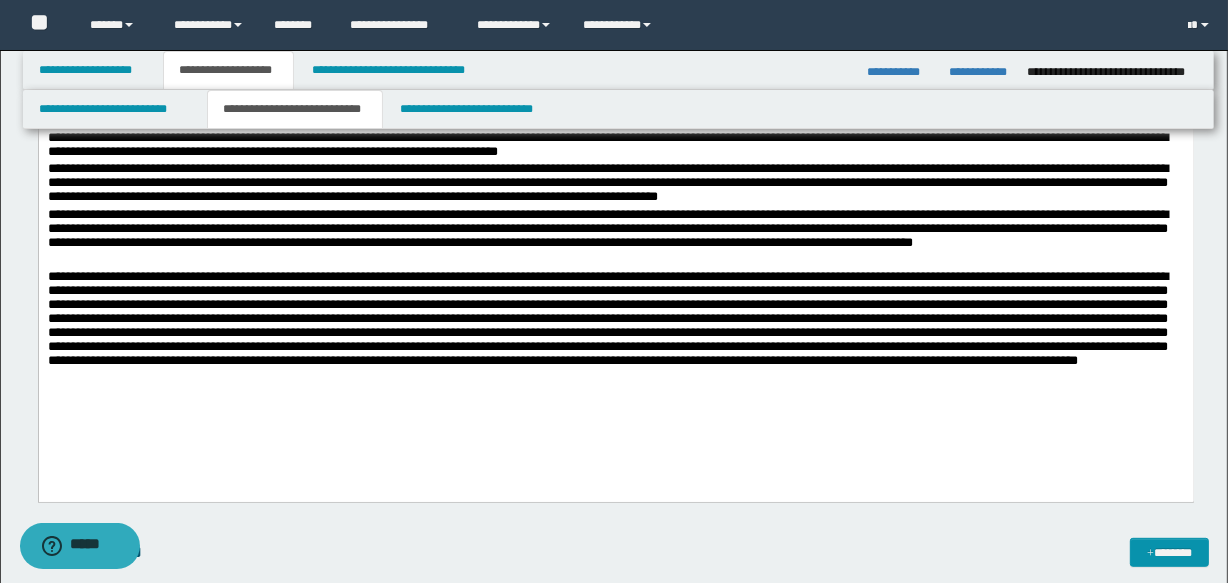 click at bounding box center [615, 333] 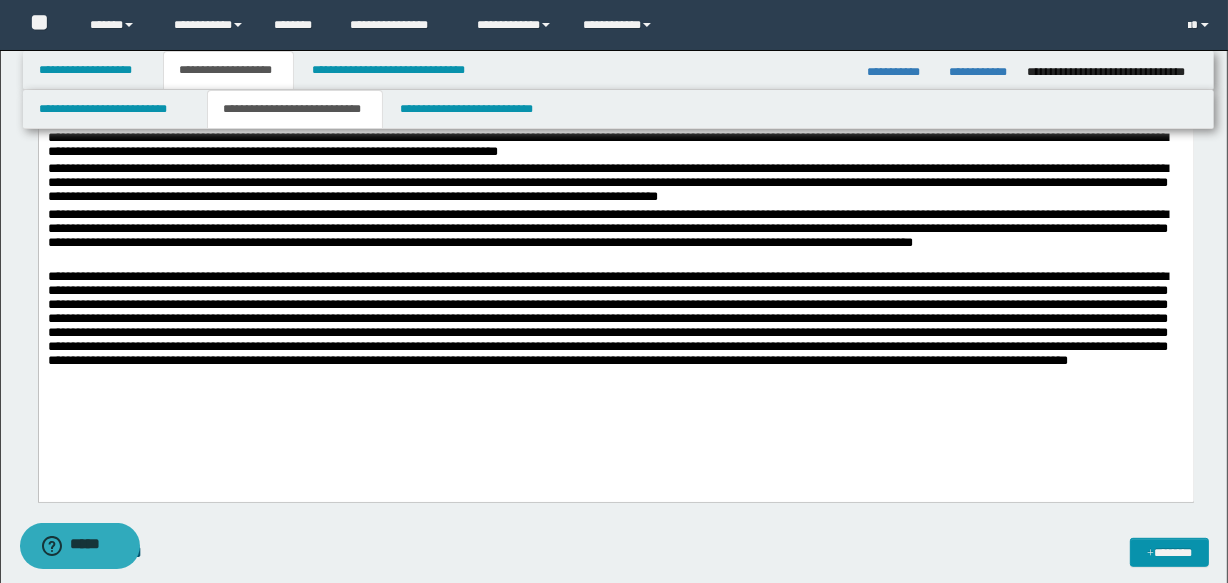 drag, startPoint x: 1058, startPoint y: 374, endPoint x: 1066, endPoint y: 429, distance: 55.578773 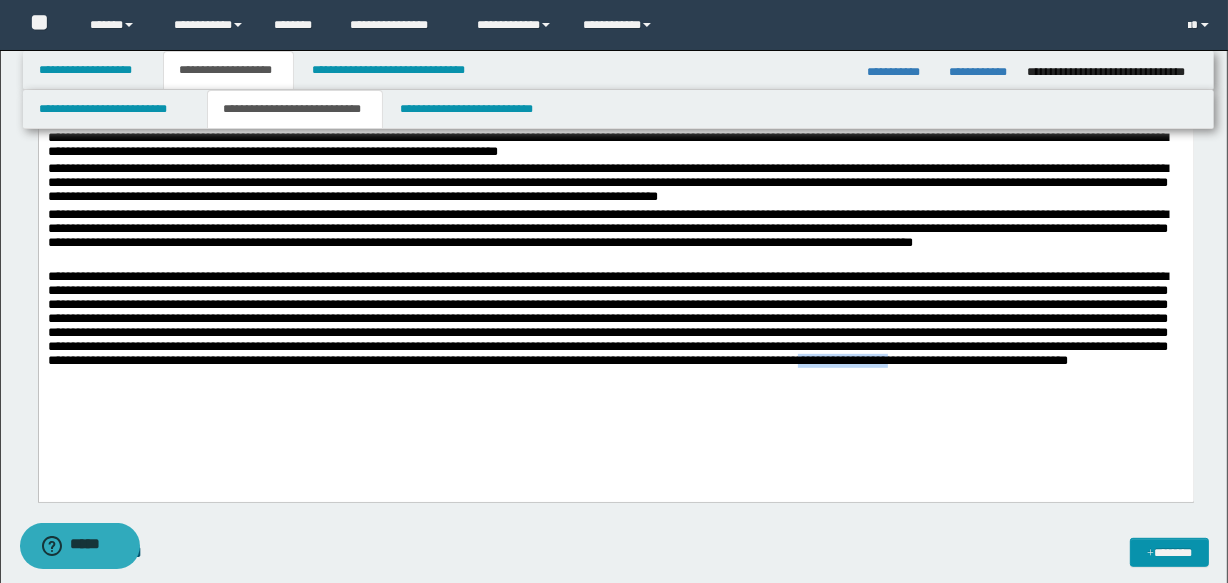 drag, startPoint x: 545, startPoint y: 390, endPoint x: 552, endPoint y: 407, distance: 18.384777 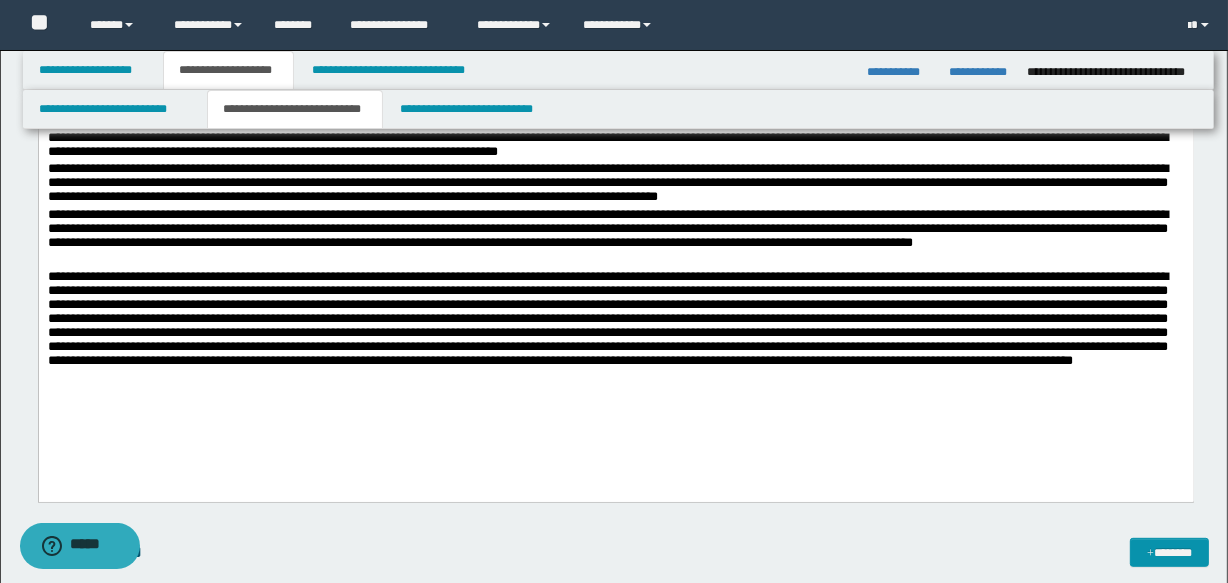 click on "**********" at bounding box center (615, 33) 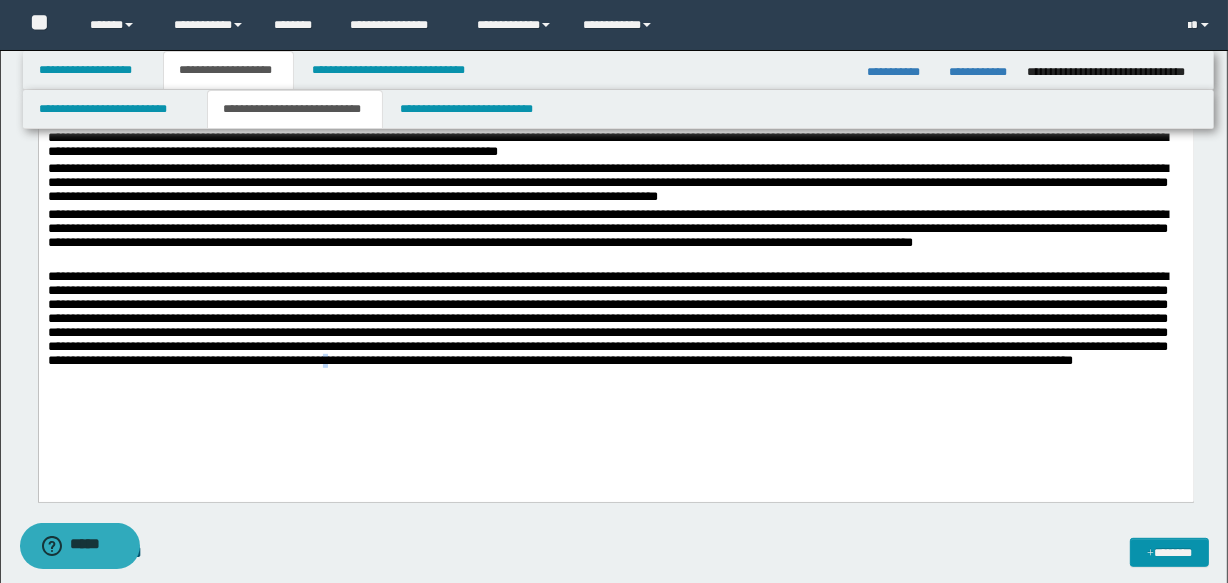 click at bounding box center [615, 333] 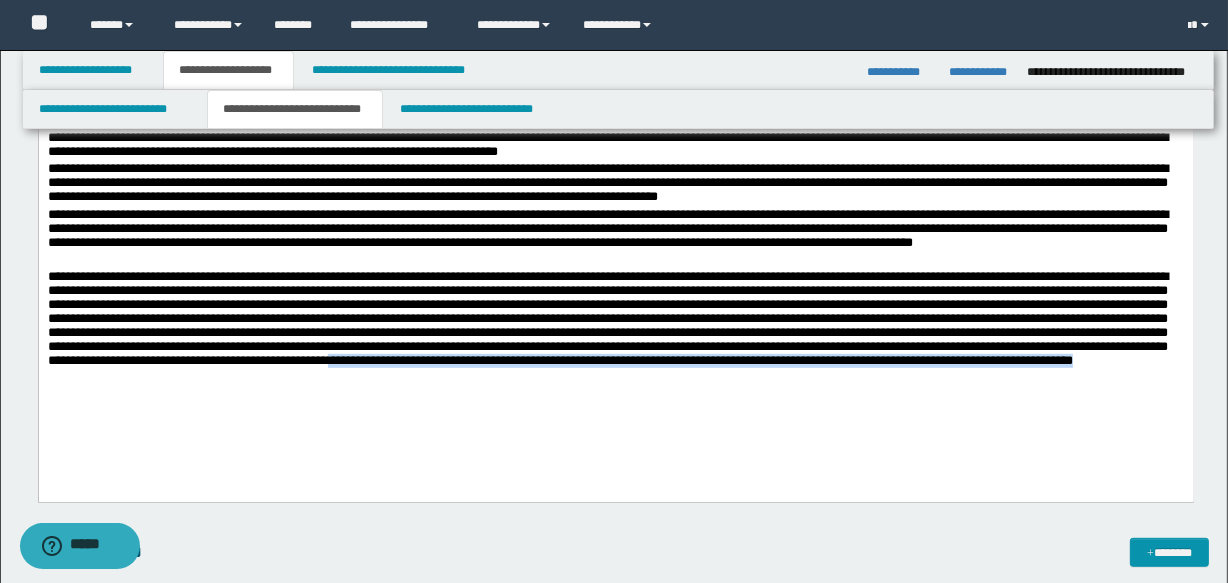 click at bounding box center (615, 333) 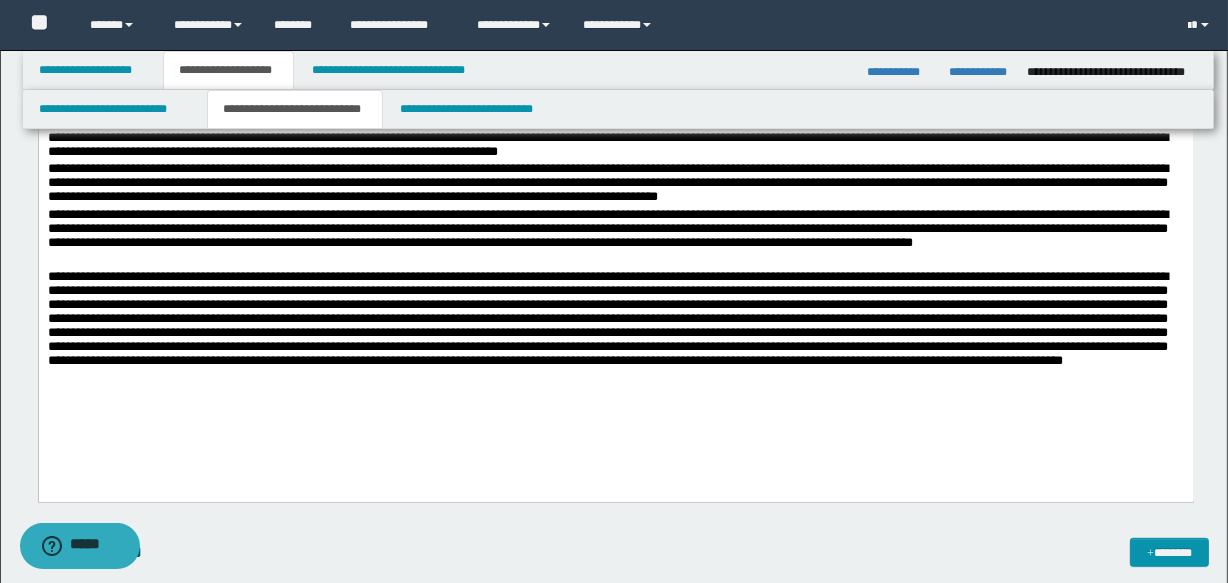 click on "**********" at bounding box center (615, 33) 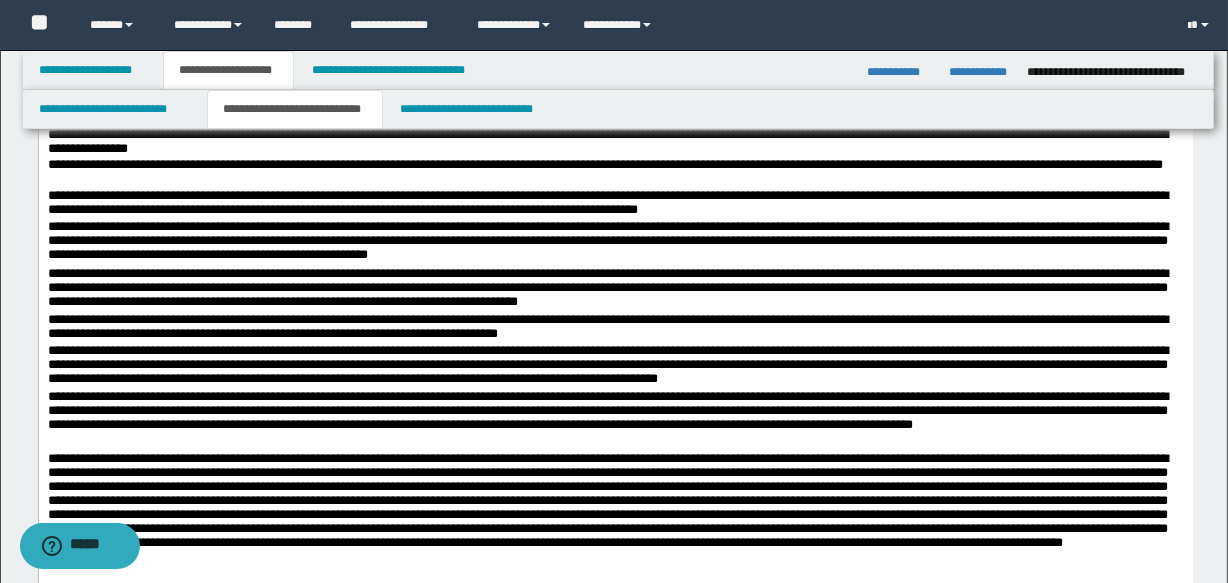 scroll, scrollTop: 727, scrollLeft: 0, axis: vertical 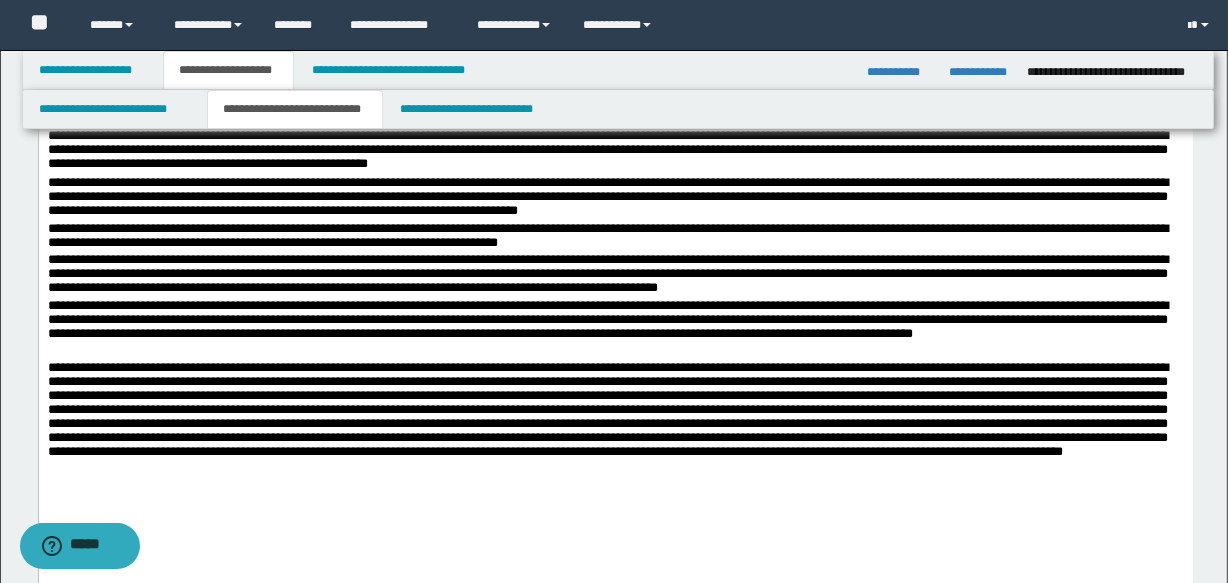 drag, startPoint x: 896, startPoint y: 417, endPoint x: 808, endPoint y: 441, distance: 91.214035 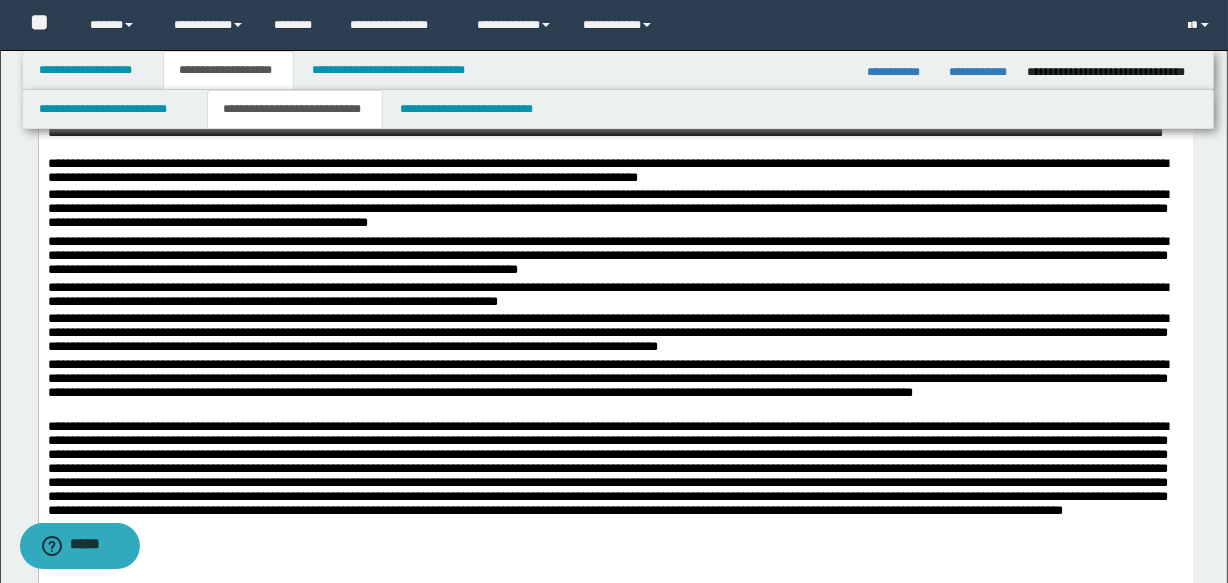scroll, scrollTop: 636, scrollLeft: 0, axis: vertical 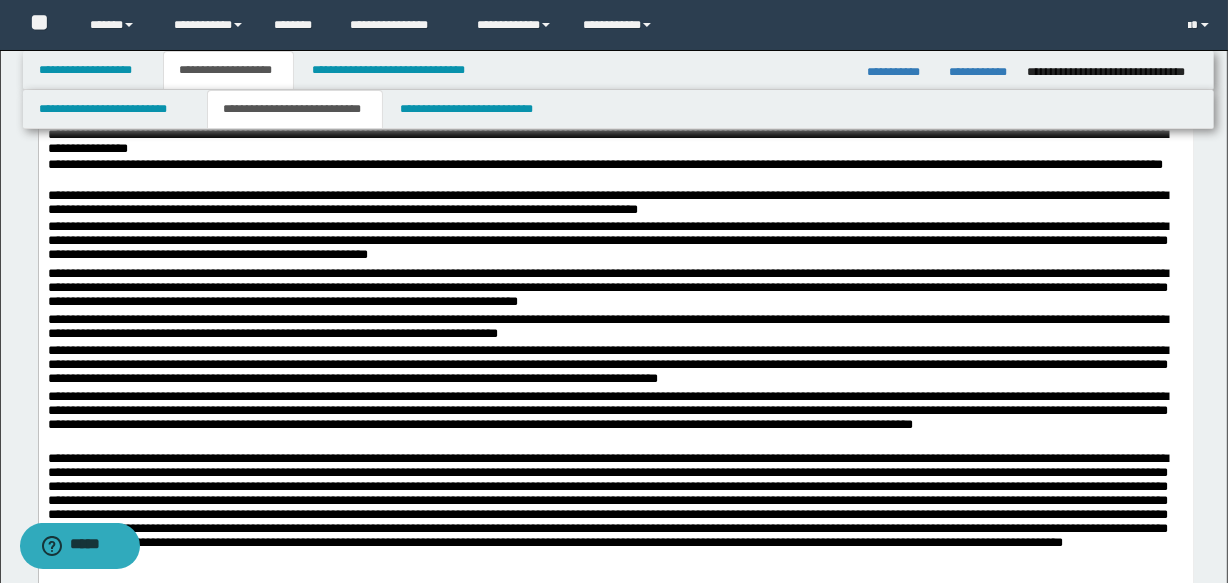 drag, startPoint x: 710, startPoint y: 349, endPoint x: 622, endPoint y: 365, distance: 89.44272 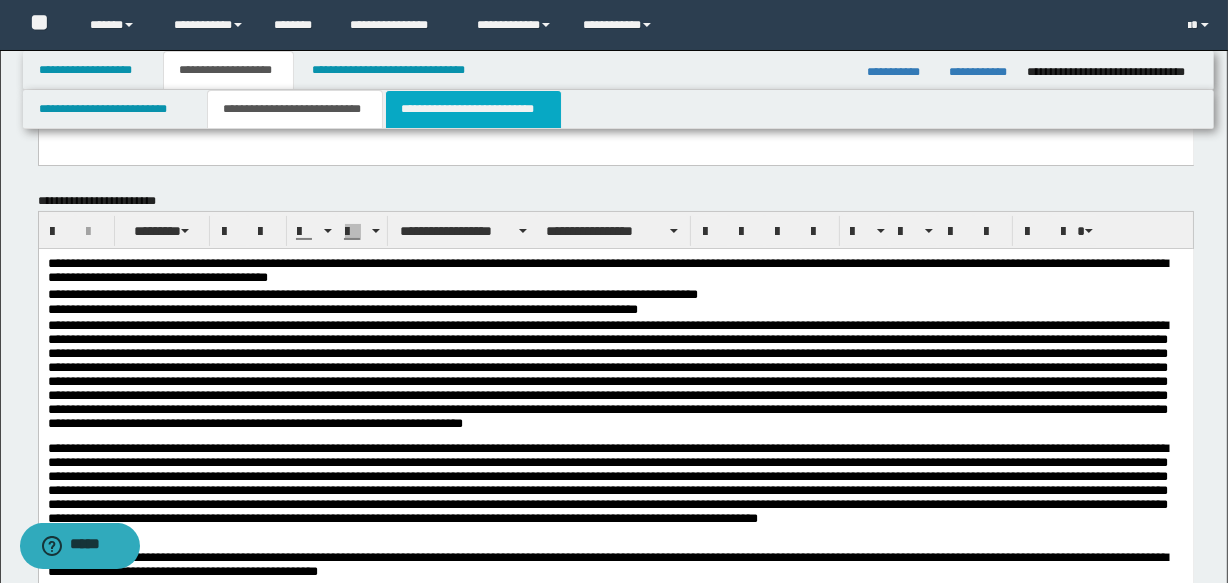scroll, scrollTop: 181, scrollLeft: 0, axis: vertical 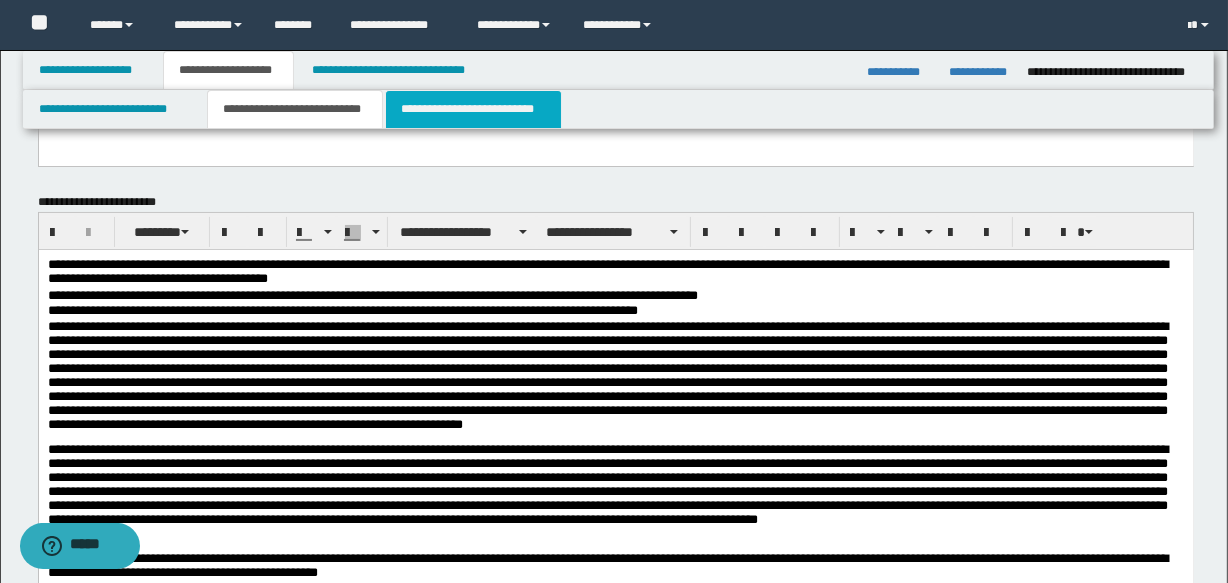 click on "**********" at bounding box center (473, 109) 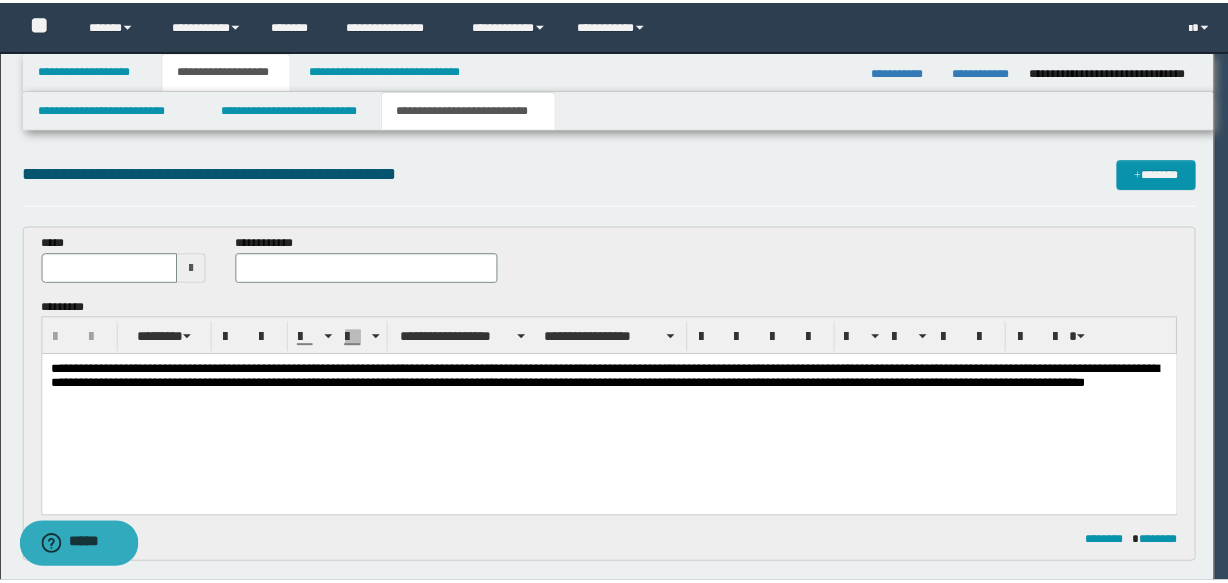 scroll, scrollTop: 0, scrollLeft: 0, axis: both 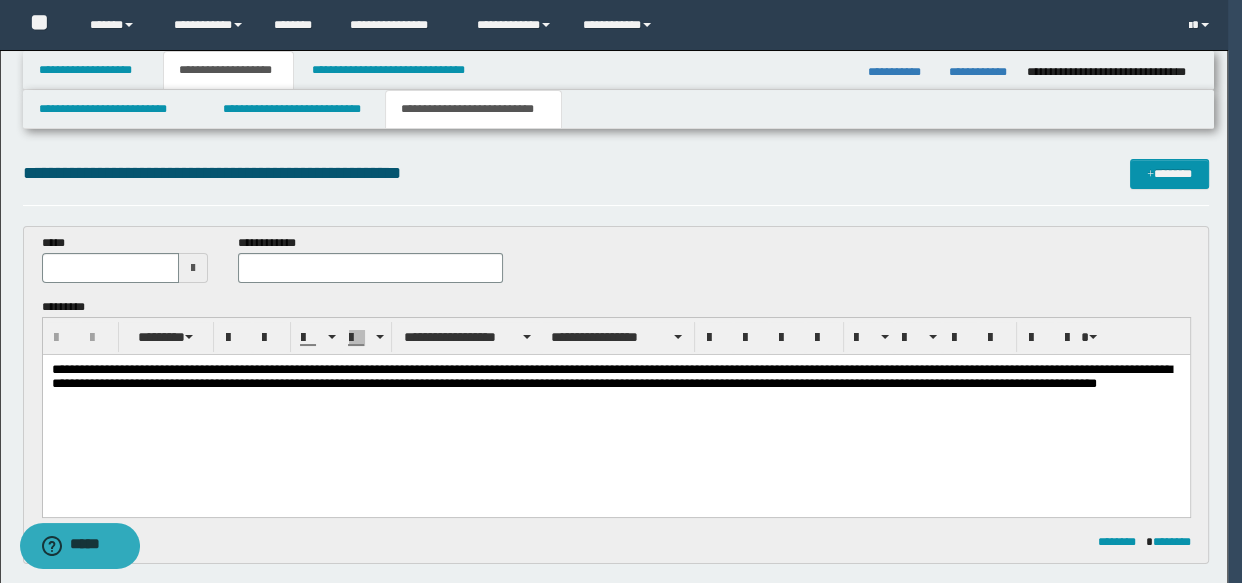 type 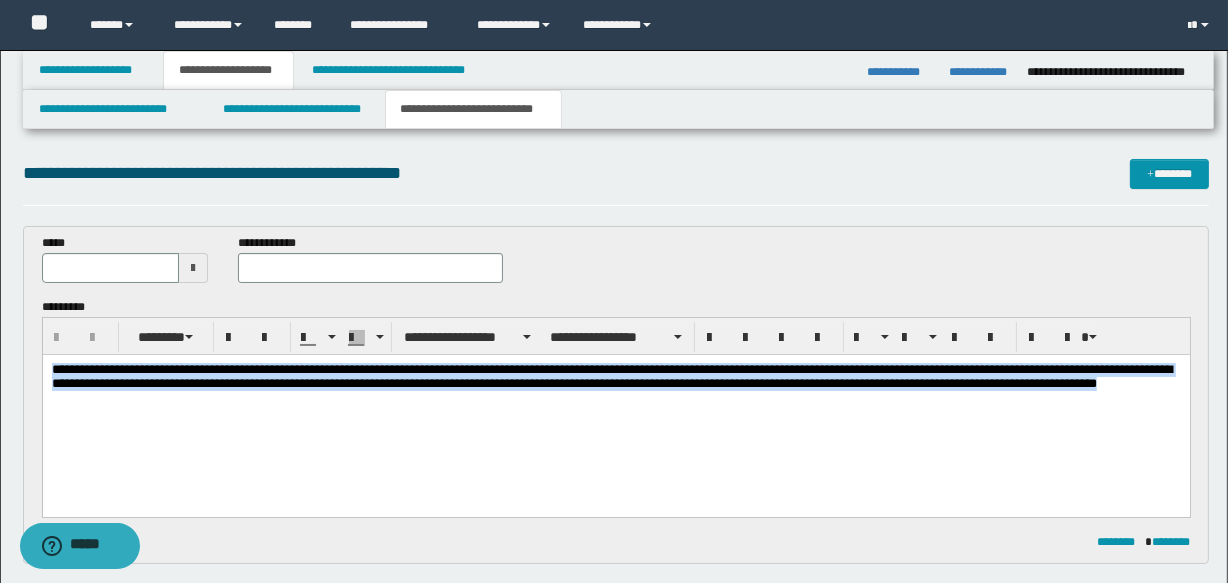 drag, startPoint x: 53, startPoint y: 369, endPoint x: 191, endPoint y: 402, distance: 141.89081 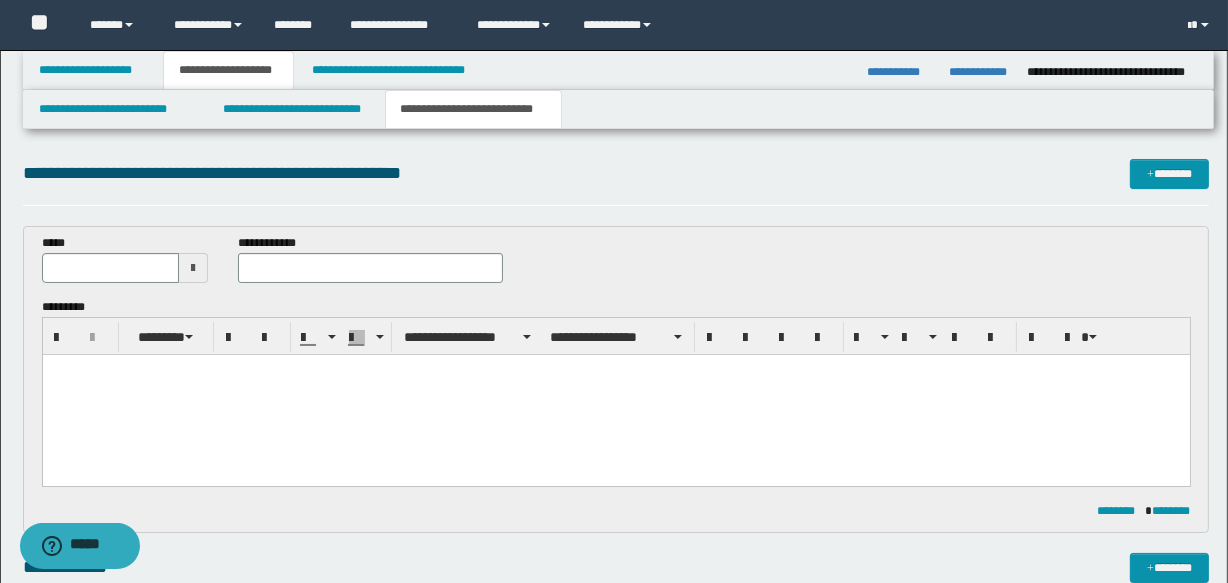paste 